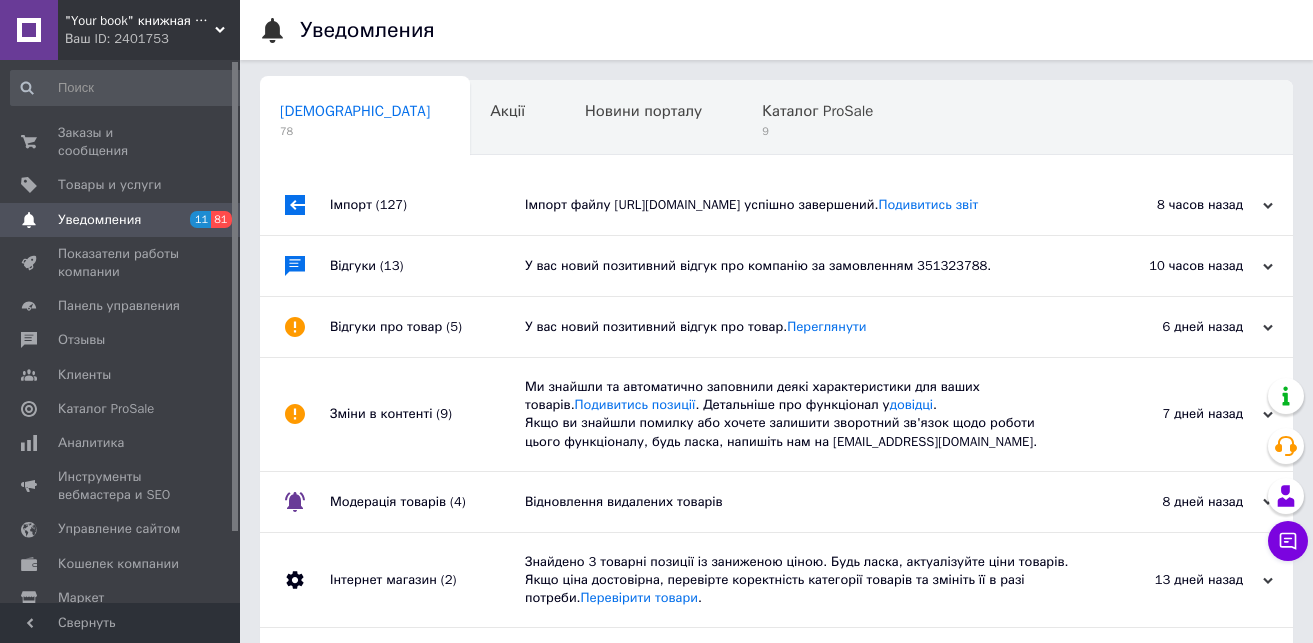 scroll, scrollTop: 0, scrollLeft: 0, axis: both 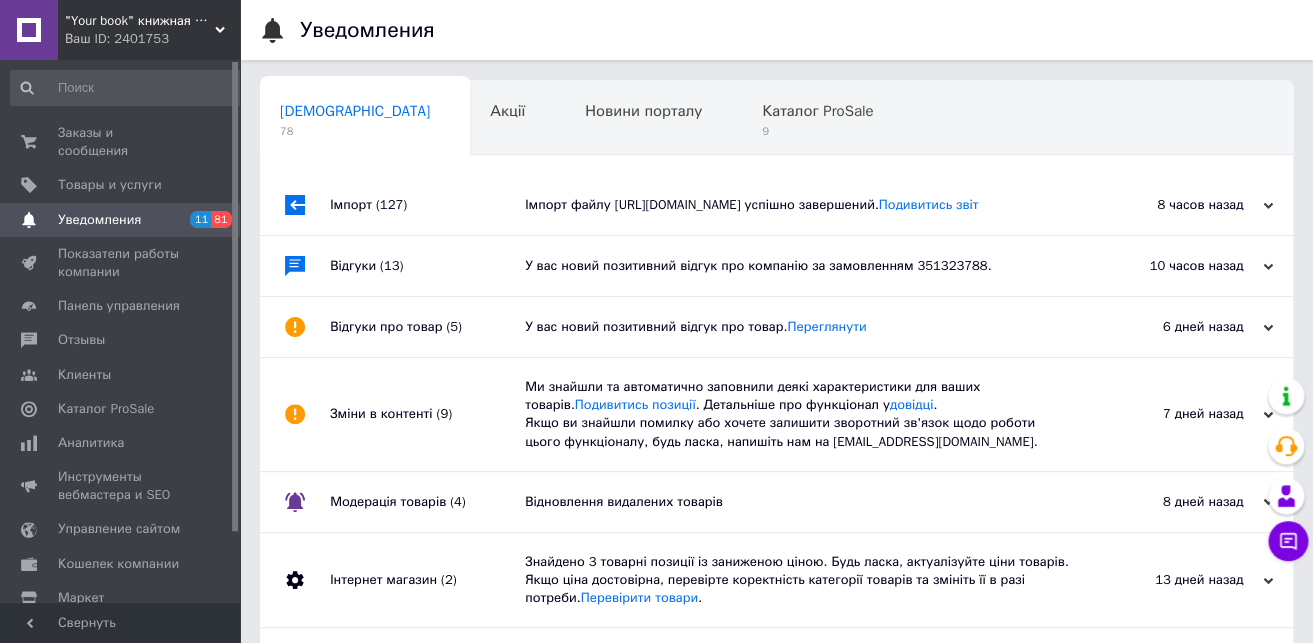 click 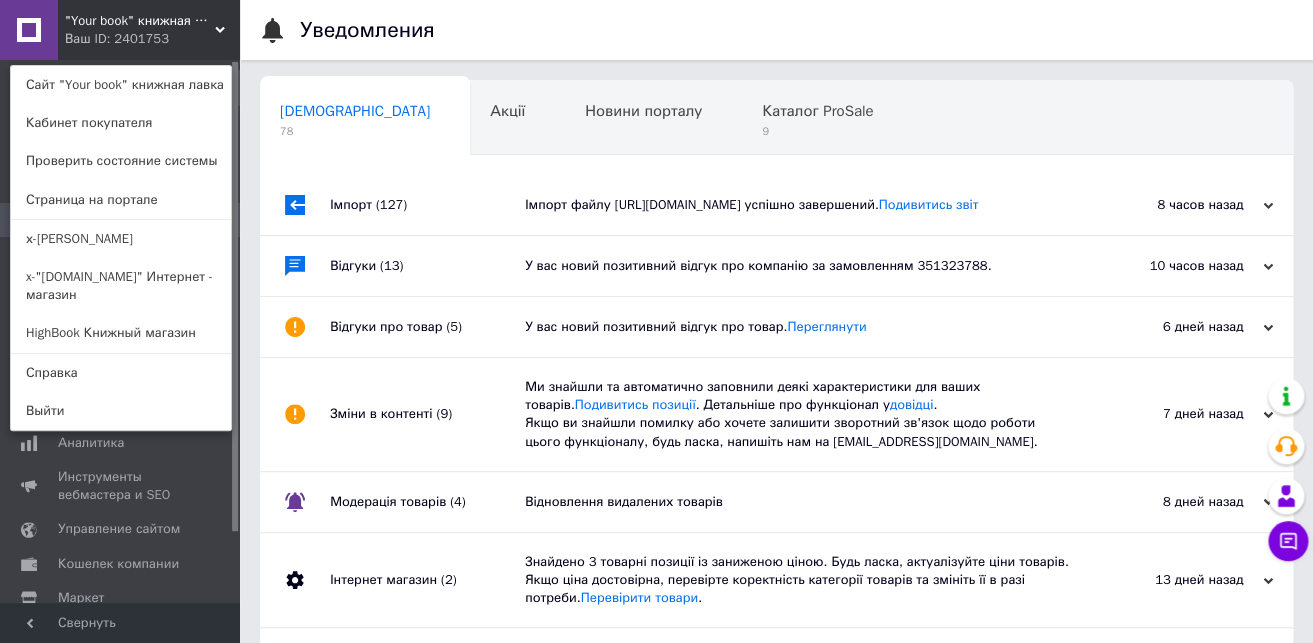 click on "HighBook Книжный магазин" at bounding box center [121, 333] 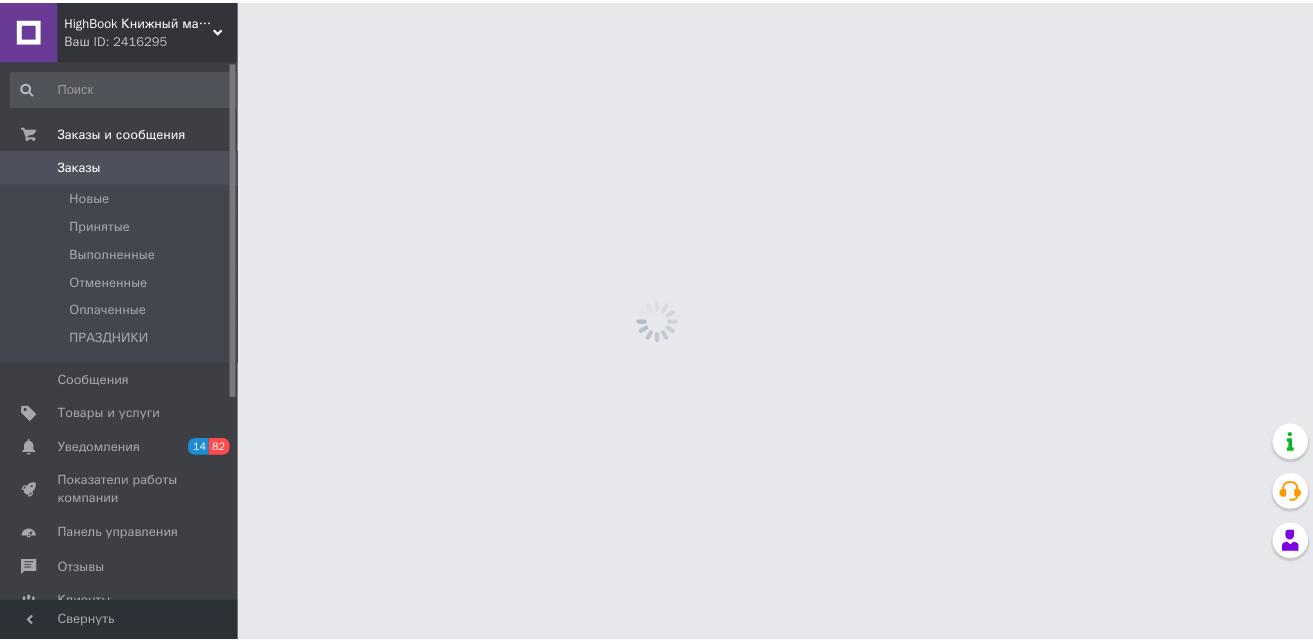 scroll, scrollTop: 0, scrollLeft: 0, axis: both 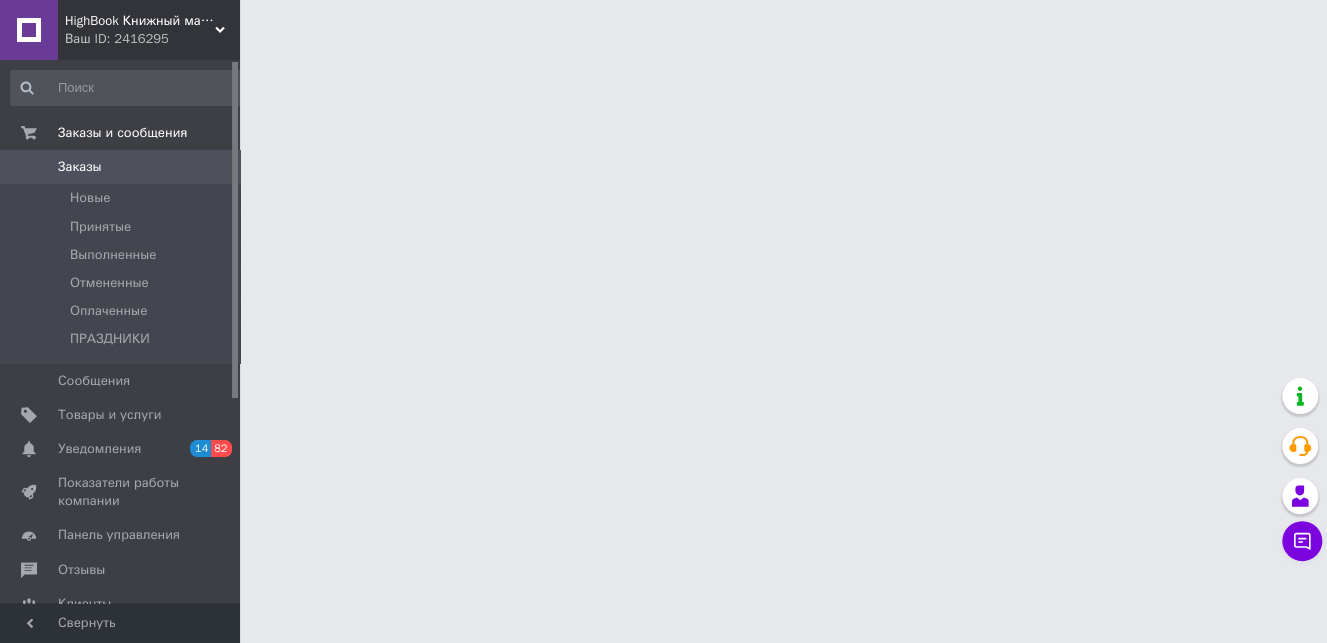 click on "Уведомления" at bounding box center [99, 449] 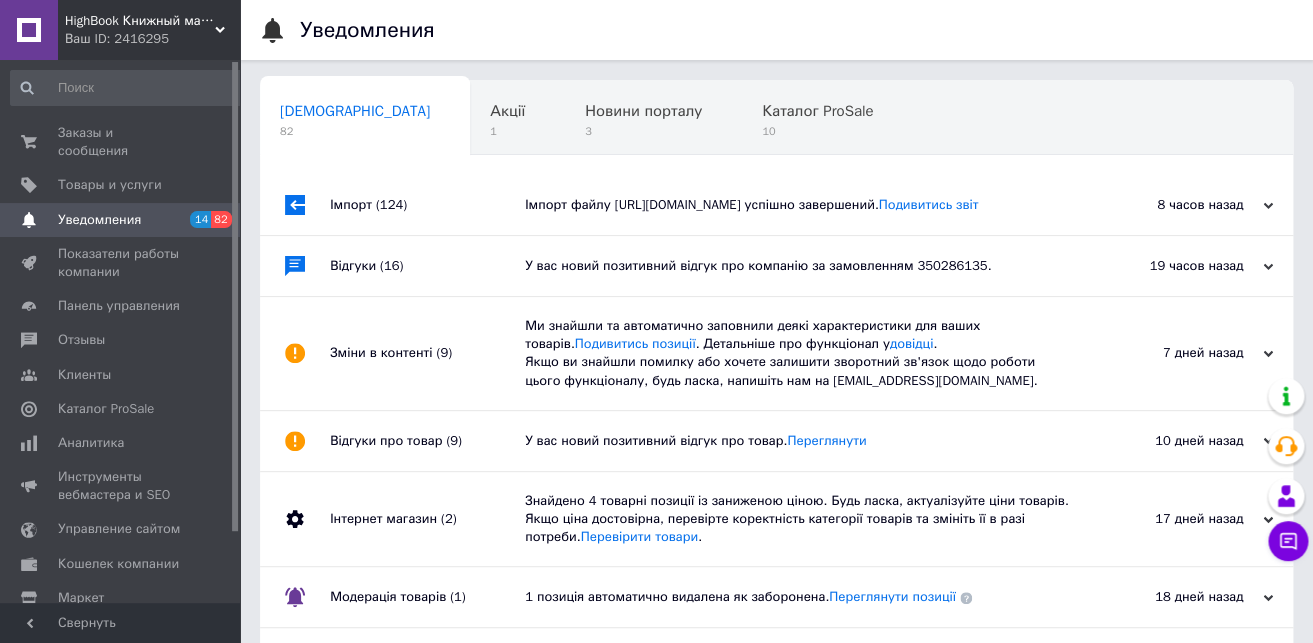 click 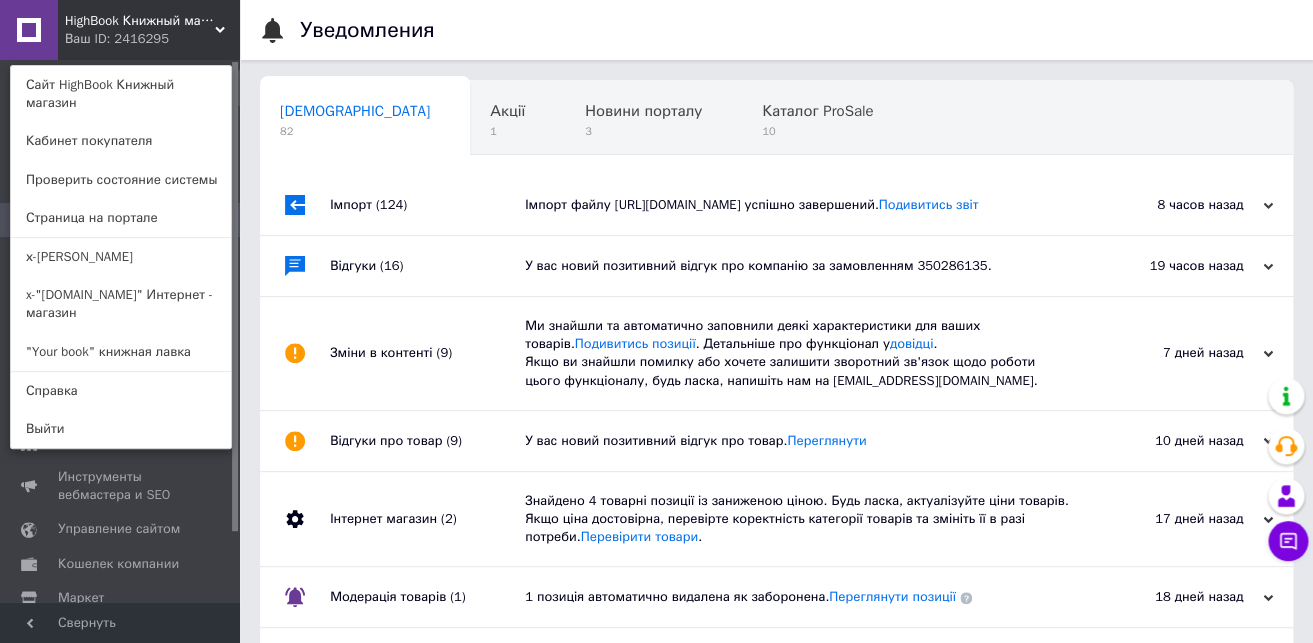 click on ""Your book" книжная лавка" at bounding box center (121, 352) 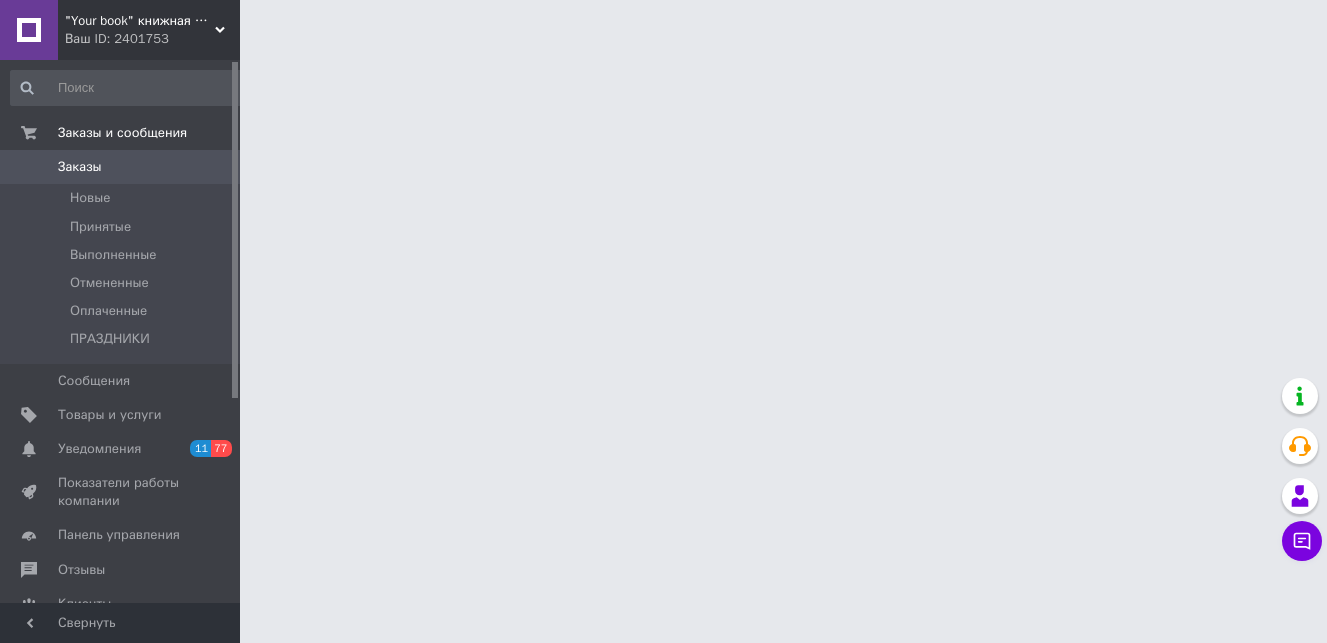 scroll, scrollTop: 0, scrollLeft: 0, axis: both 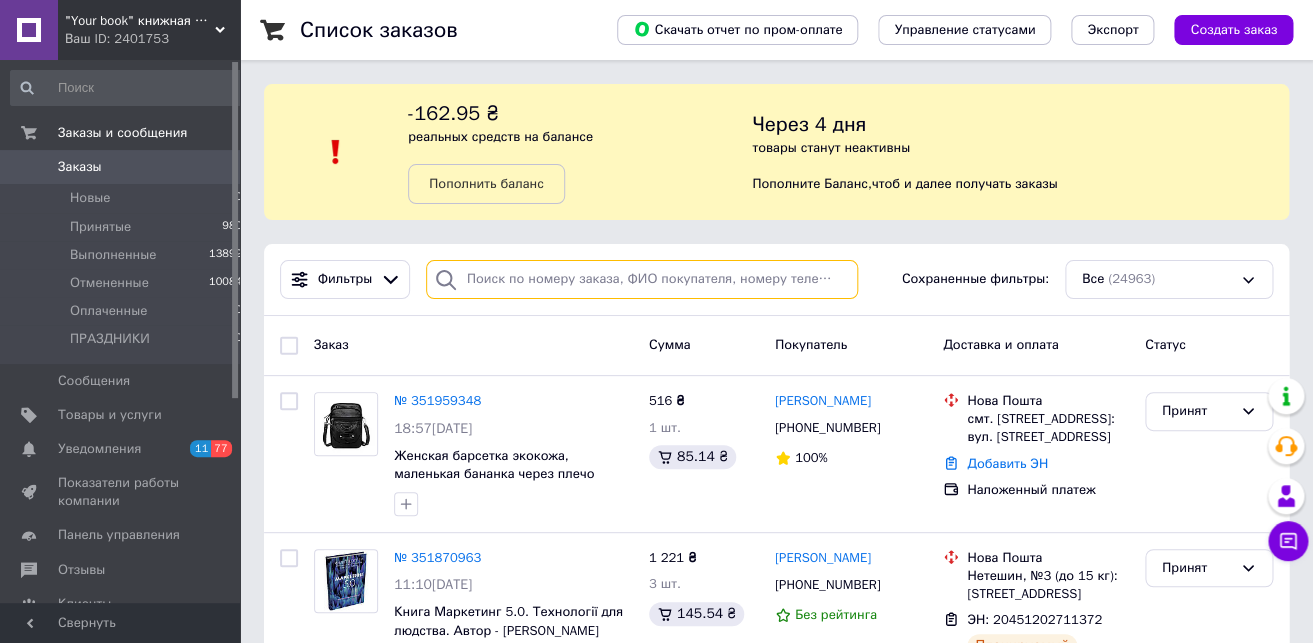 drag, startPoint x: 482, startPoint y: 279, endPoint x: 557, endPoint y: 284, distance: 75.16648 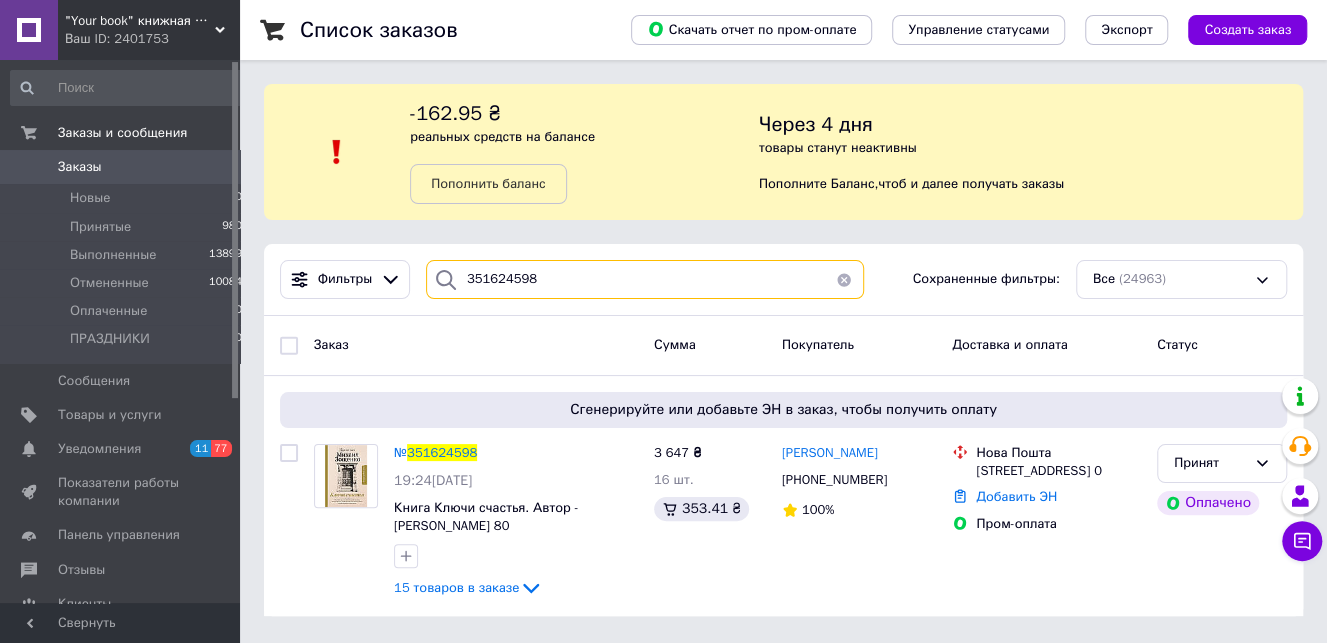 type on "351624598" 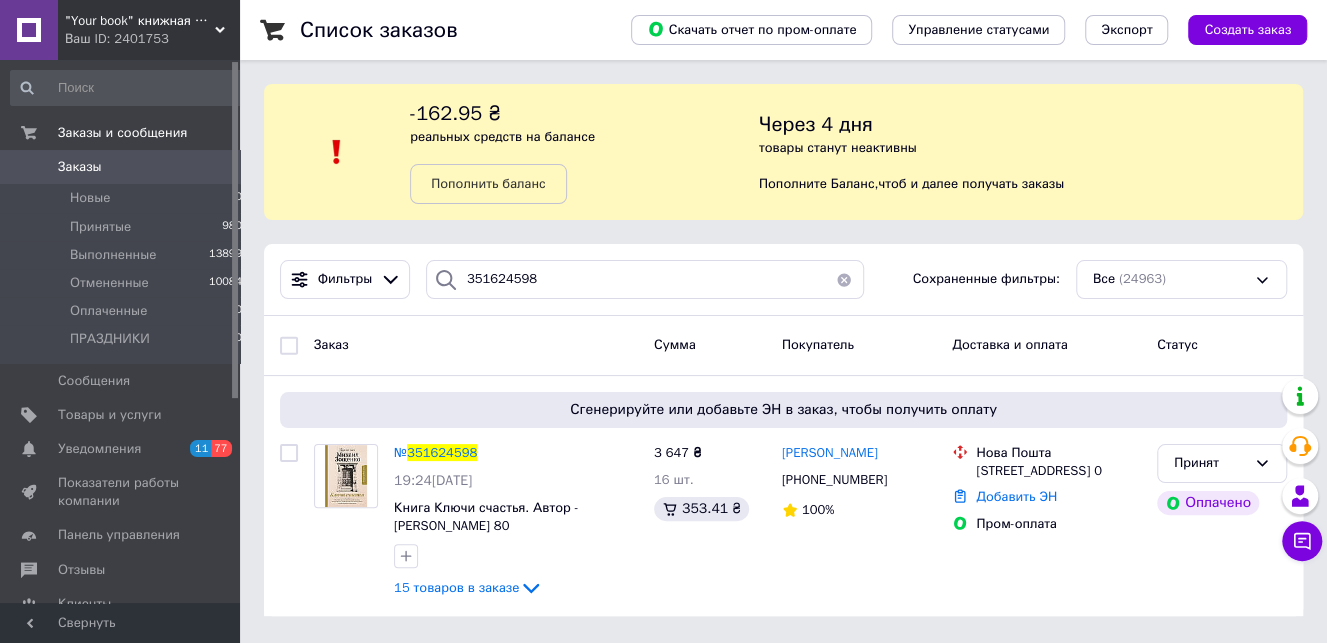 click on ""Your book" книжная лавка" at bounding box center (140, 21) 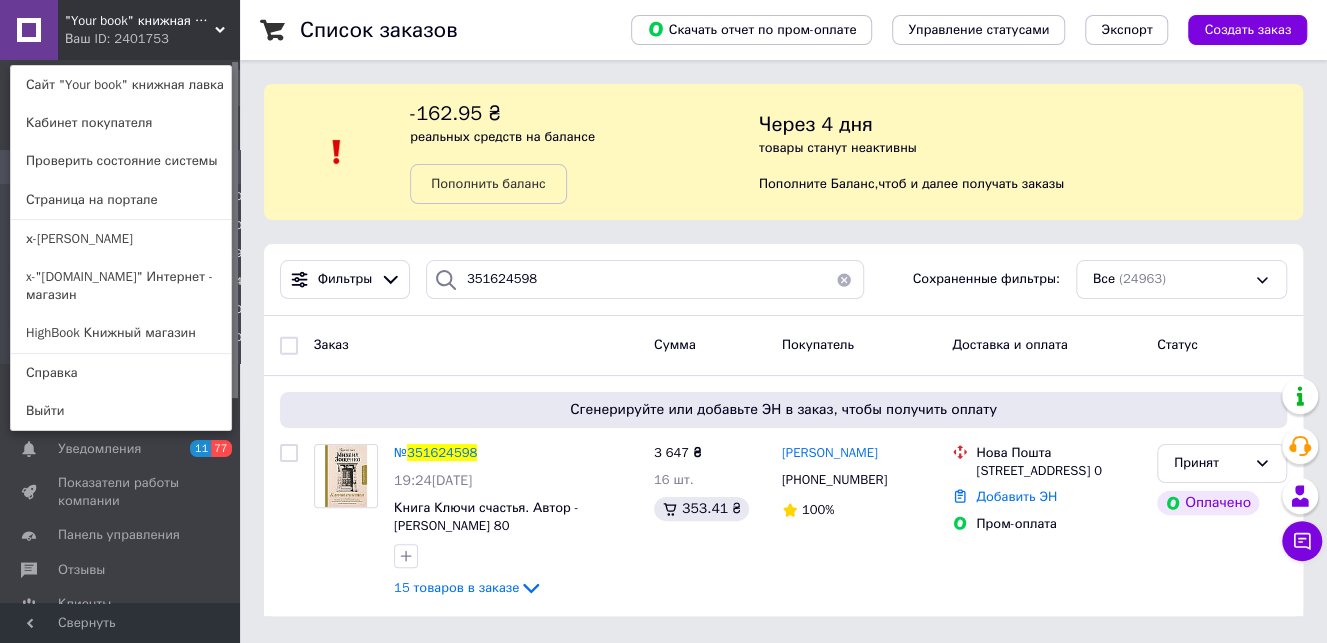 click on "HighBook Книжный магазин" at bounding box center (121, 333) 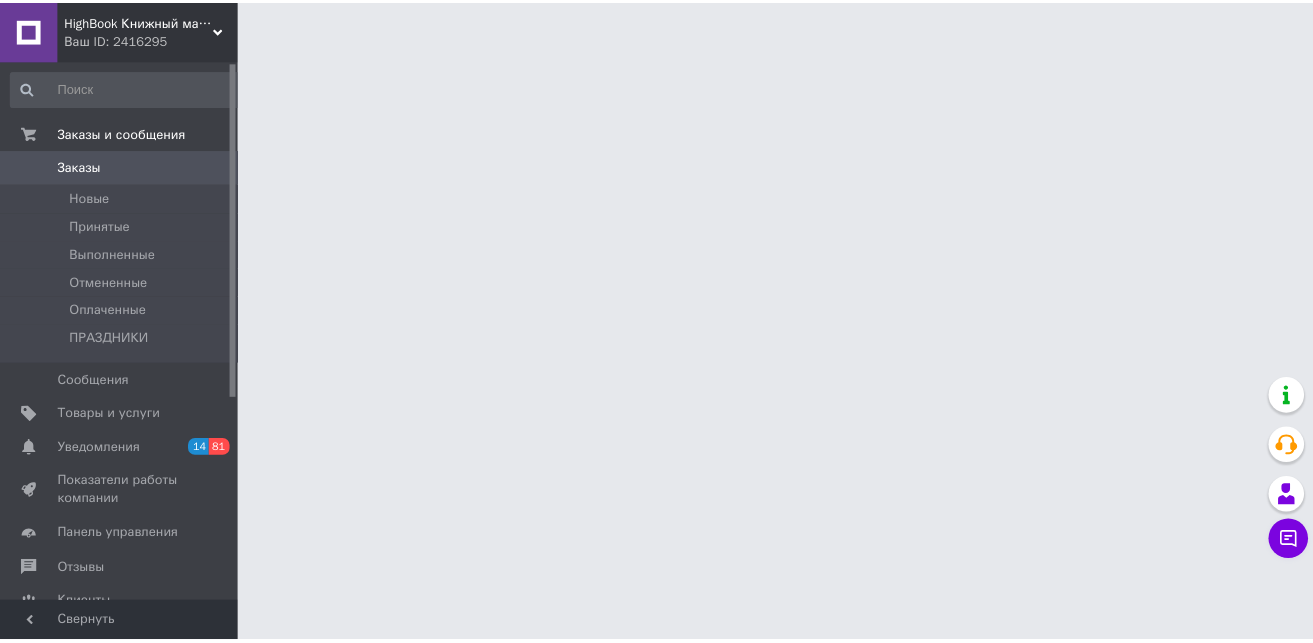 scroll, scrollTop: 0, scrollLeft: 0, axis: both 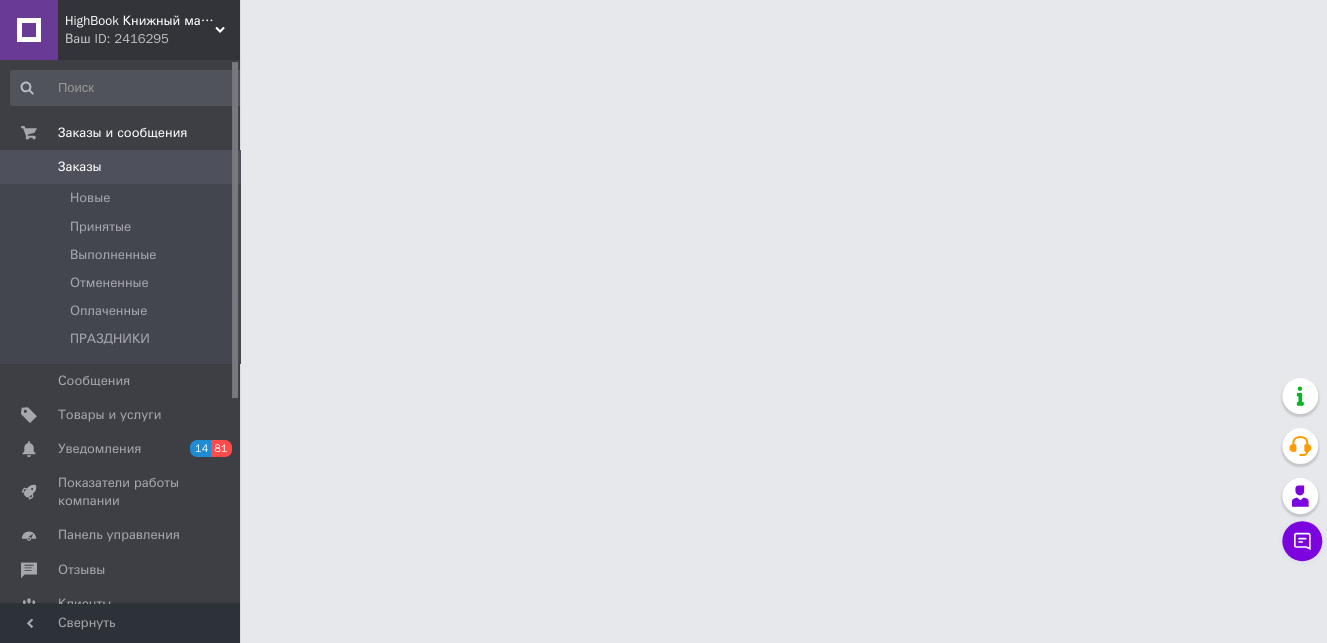 click on "Уведомления" at bounding box center (99, 449) 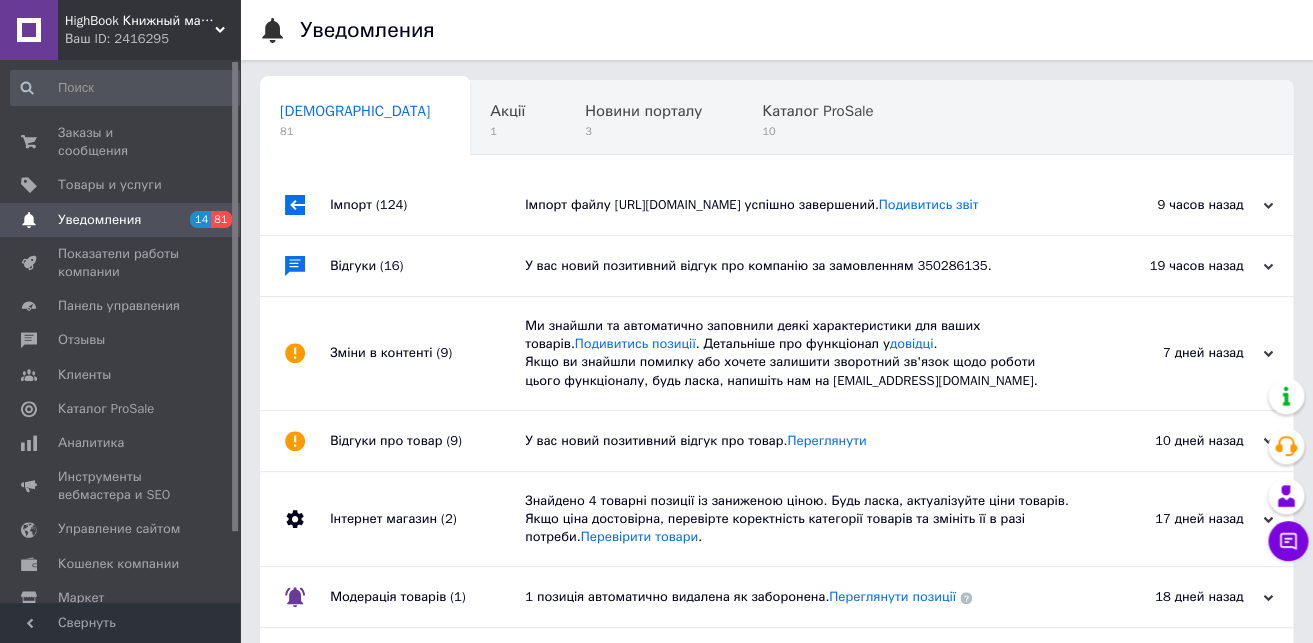 click on "Аналитика" at bounding box center (91, 443) 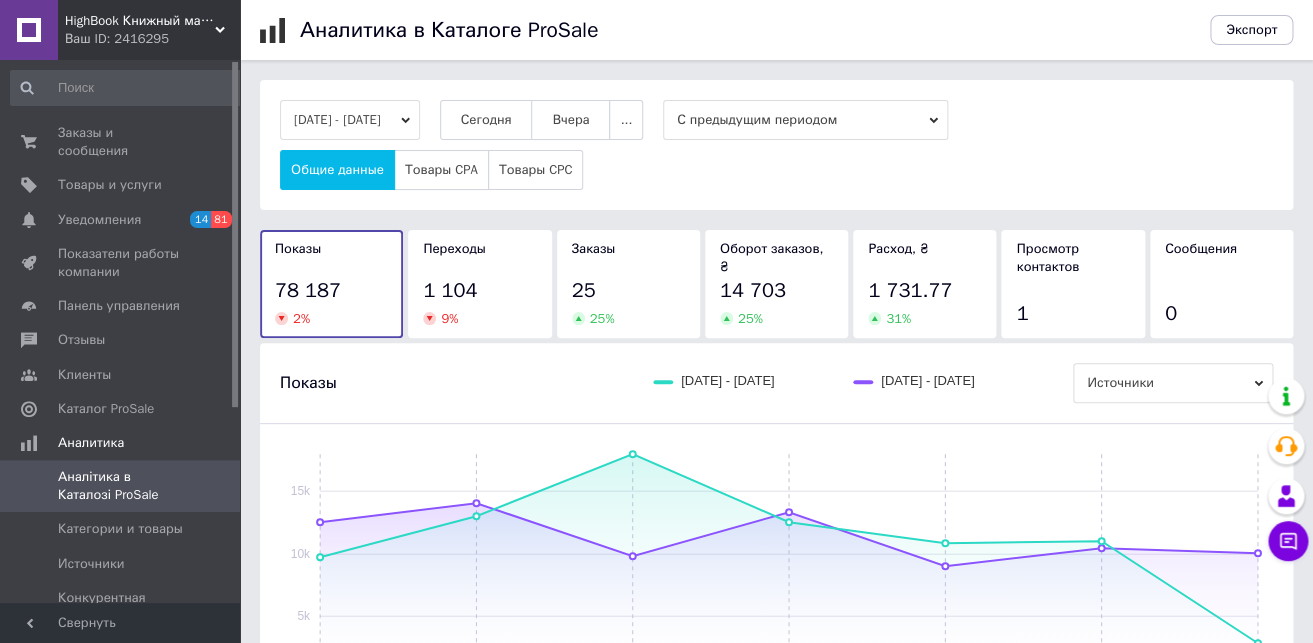 click on "Сегодня" at bounding box center (486, 120) 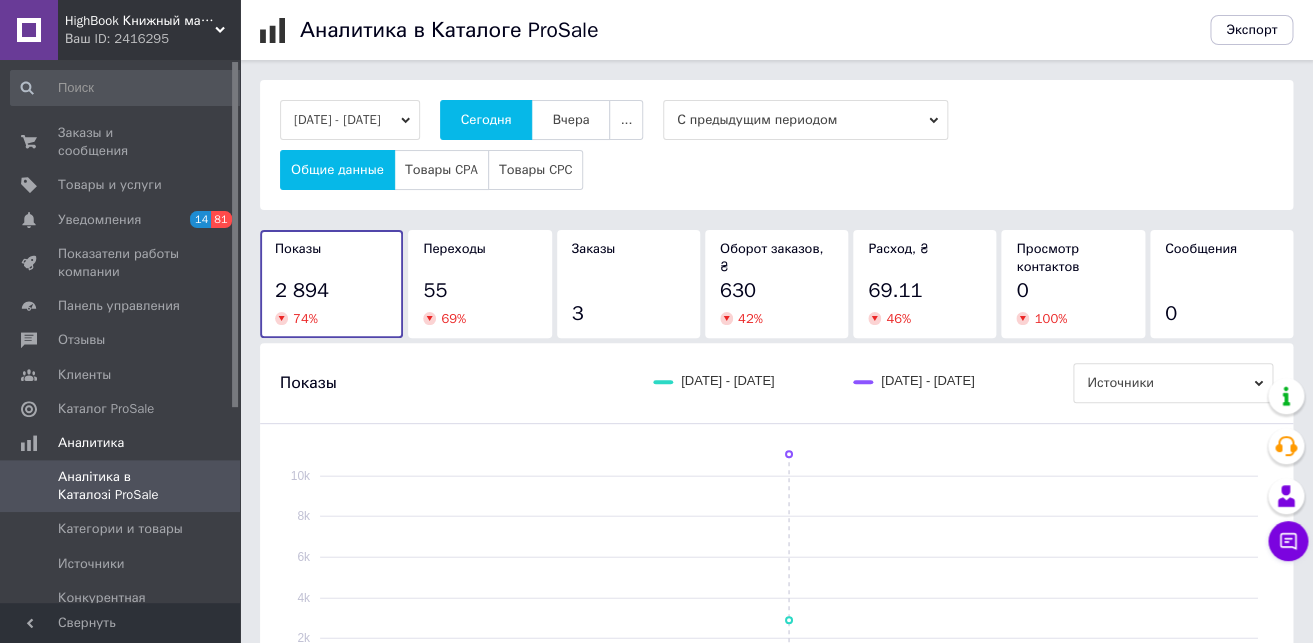 click on "Товары CPA" at bounding box center (441, 170) 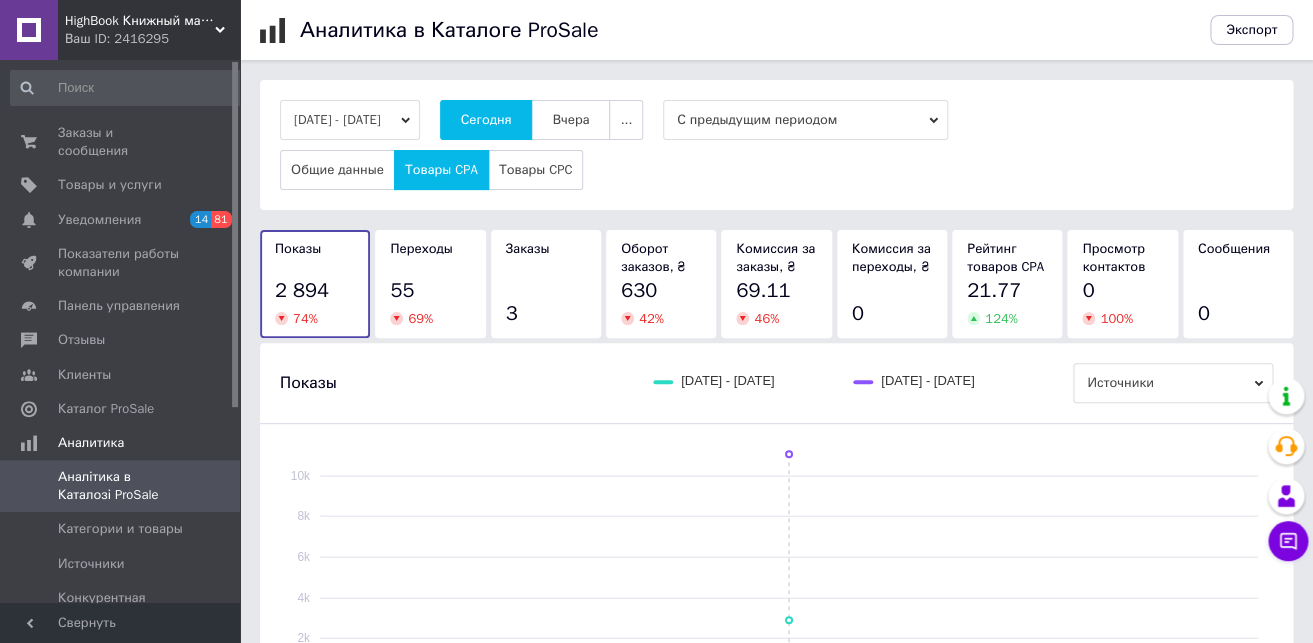 click 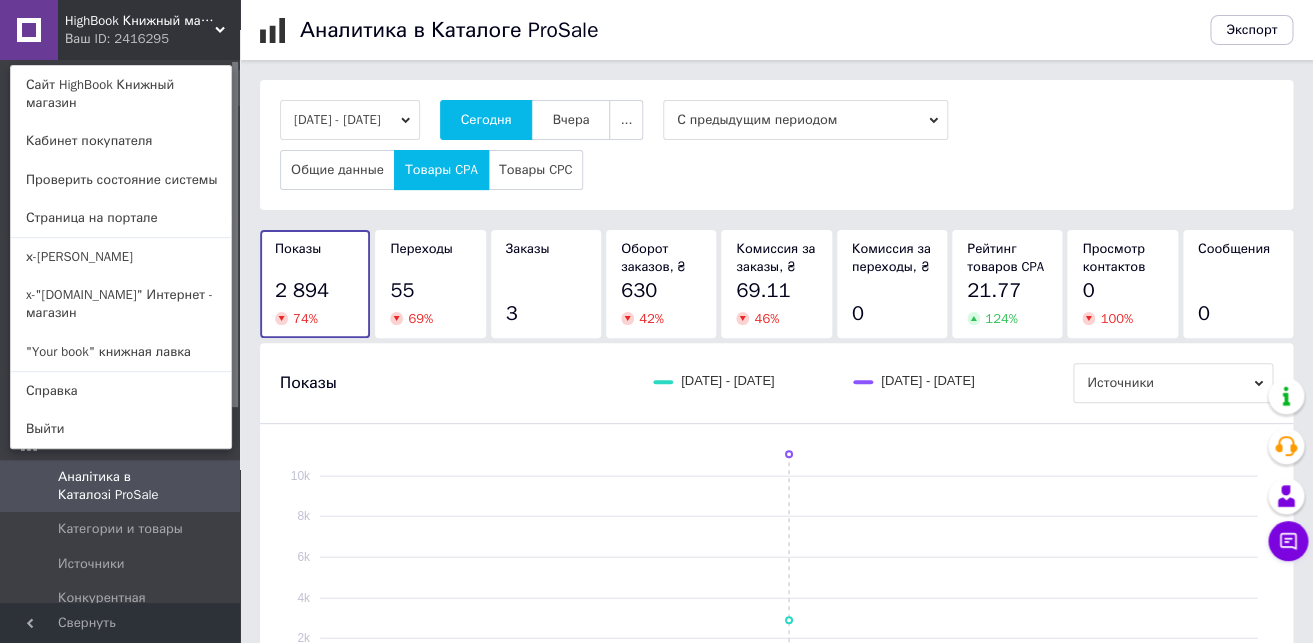 drag, startPoint x: 118, startPoint y: 332, endPoint x: 128, endPoint y: 333, distance: 10.049875 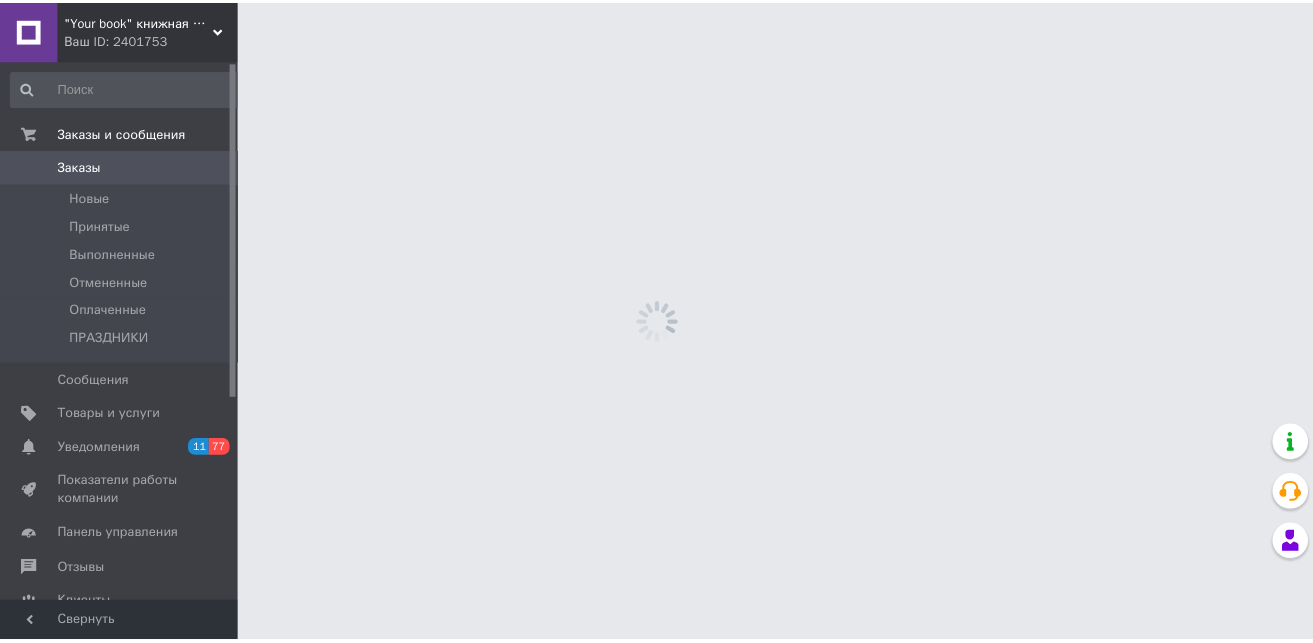 scroll, scrollTop: 0, scrollLeft: 0, axis: both 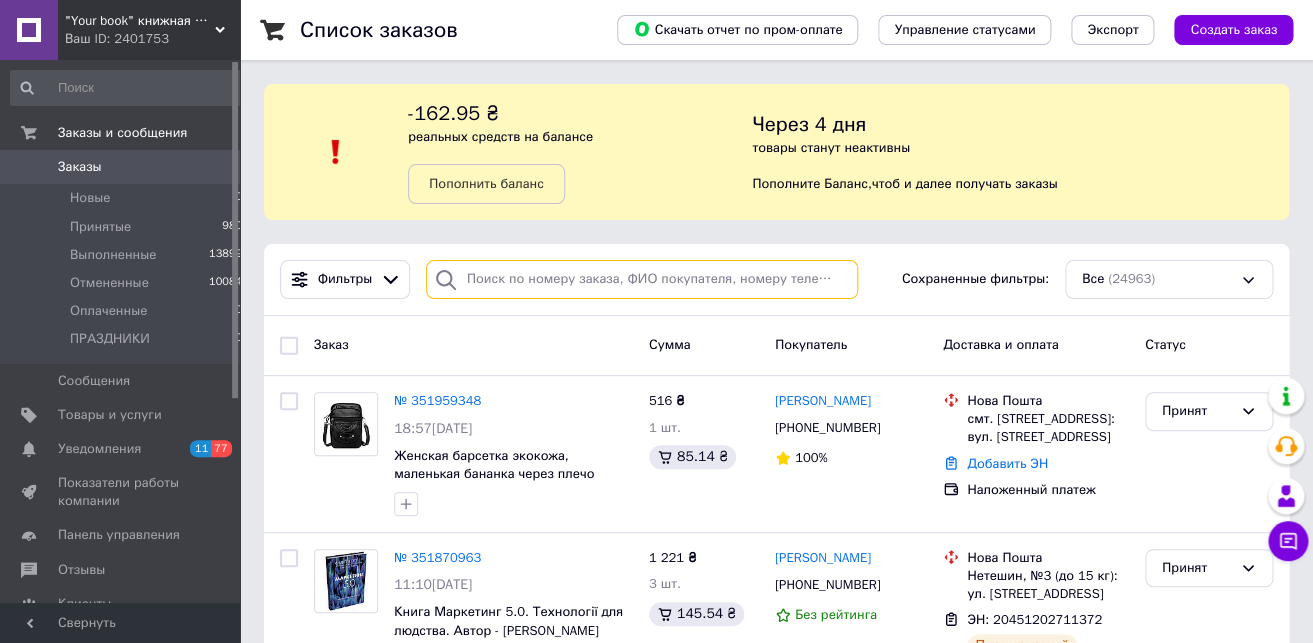 click at bounding box center [642, 279] 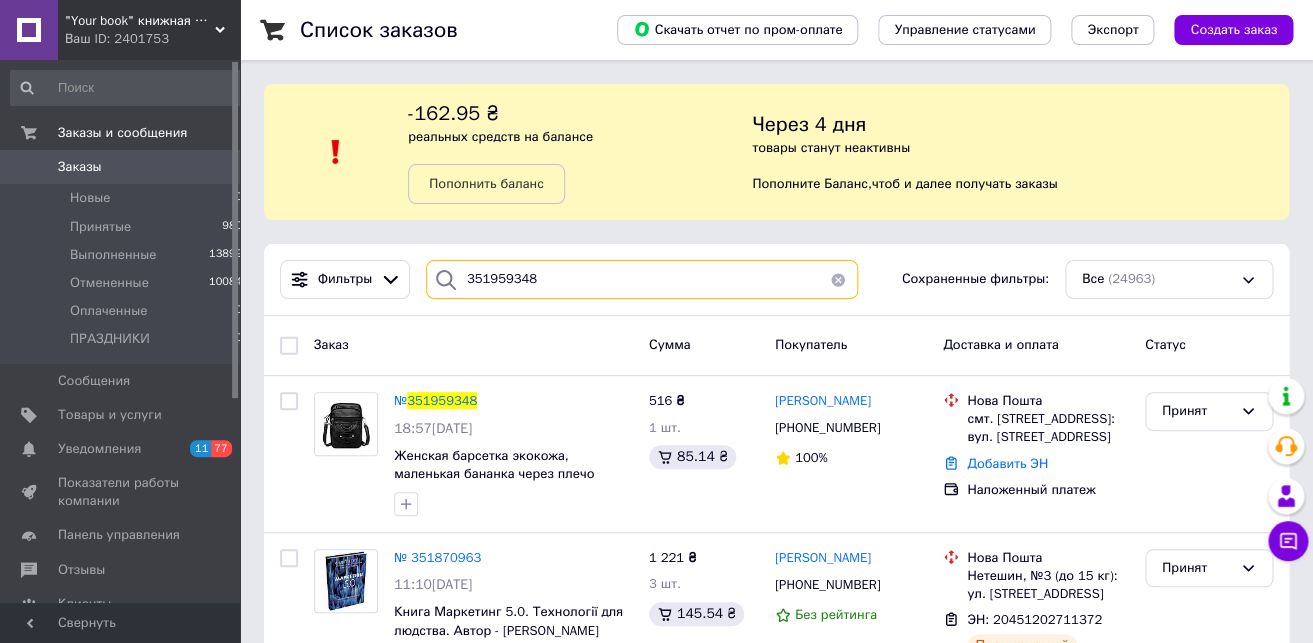 type on "351959348" 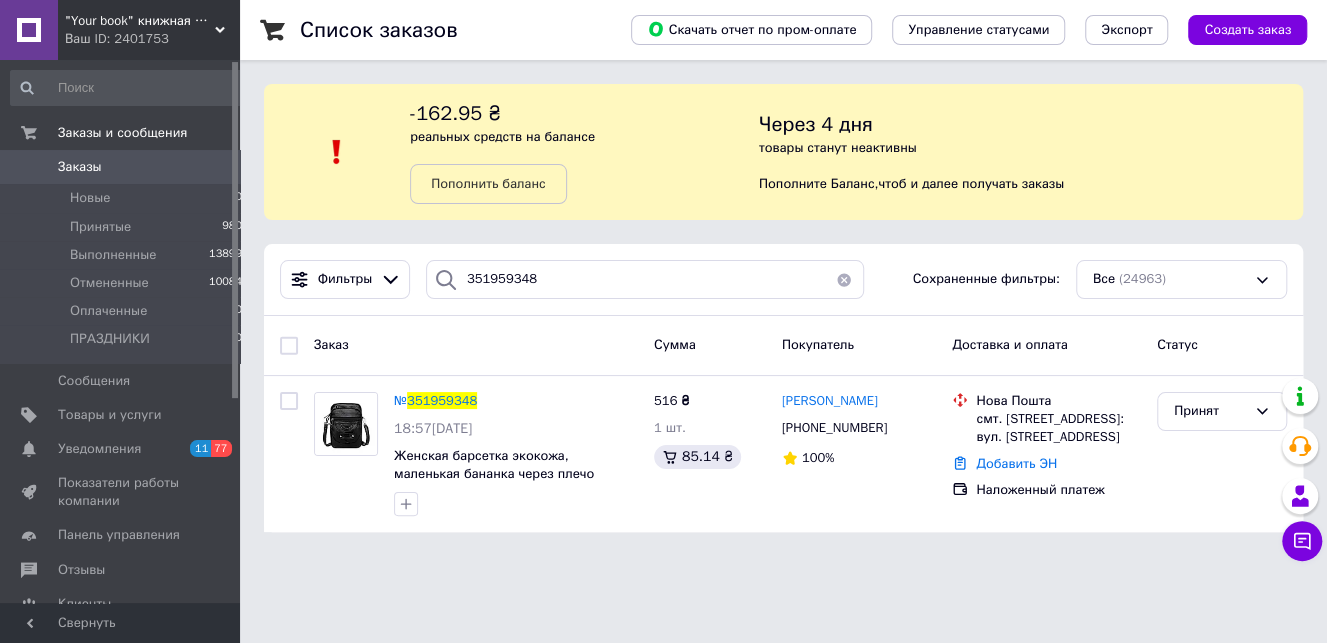 click on "351959348" at bounding box center [442, 400] 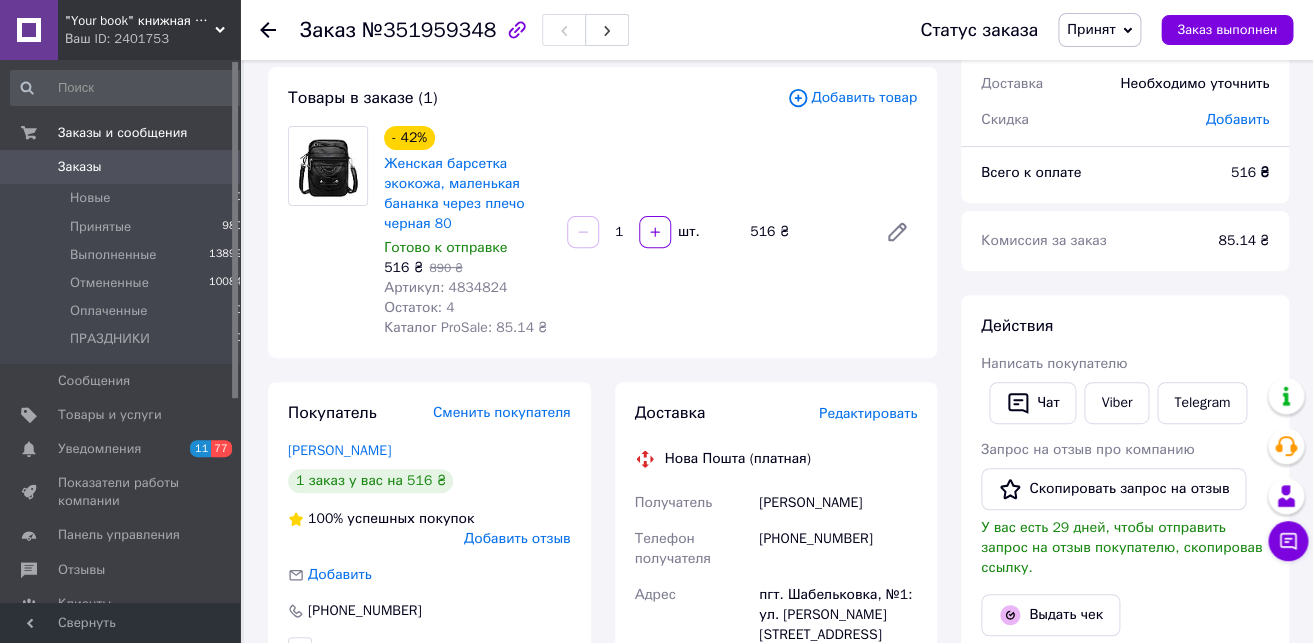 scroll, scrollTop: 420, scrollLeft: 0, axis: vertical 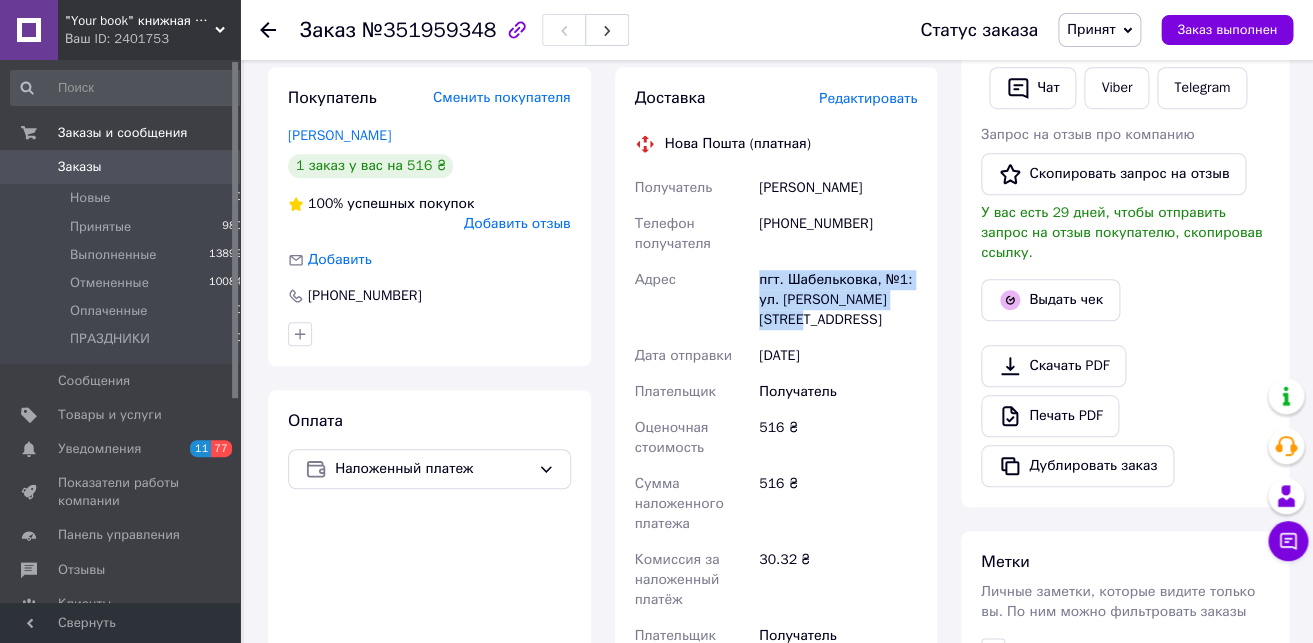 drag, startPoint x: 761, startPoint y: 279, endPoint x: 794, endPoint y: 323, distance: 55 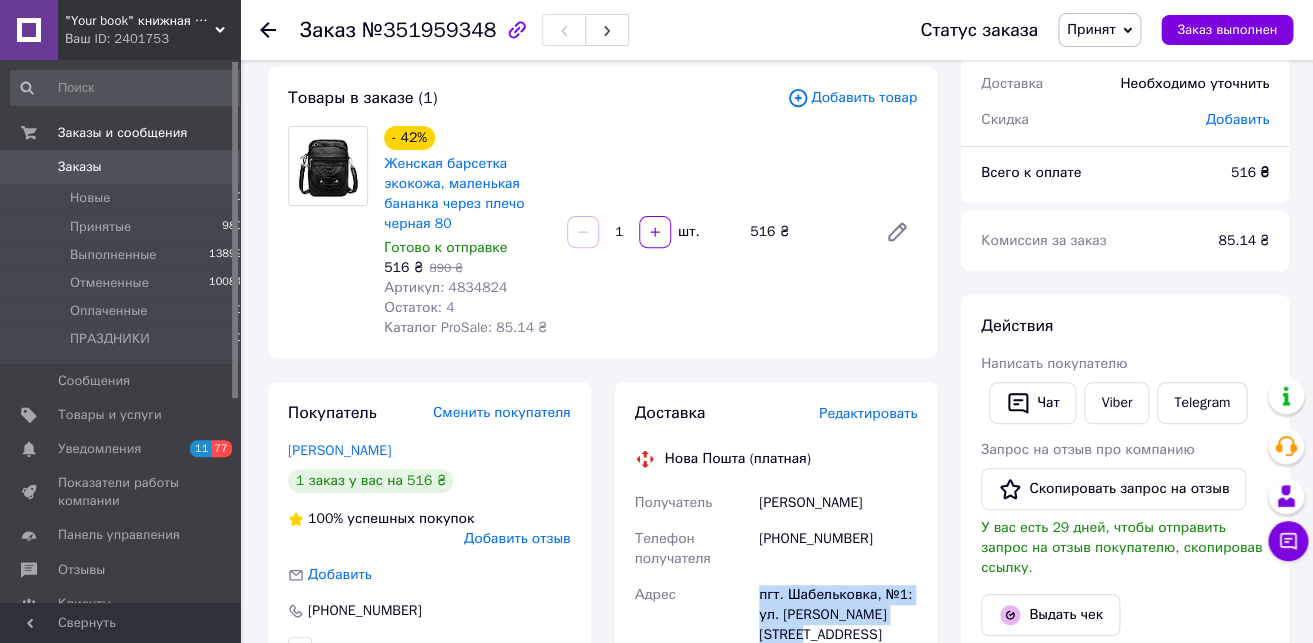 scroll, scrollTop: 0, scrollLeft: 0, axis: both 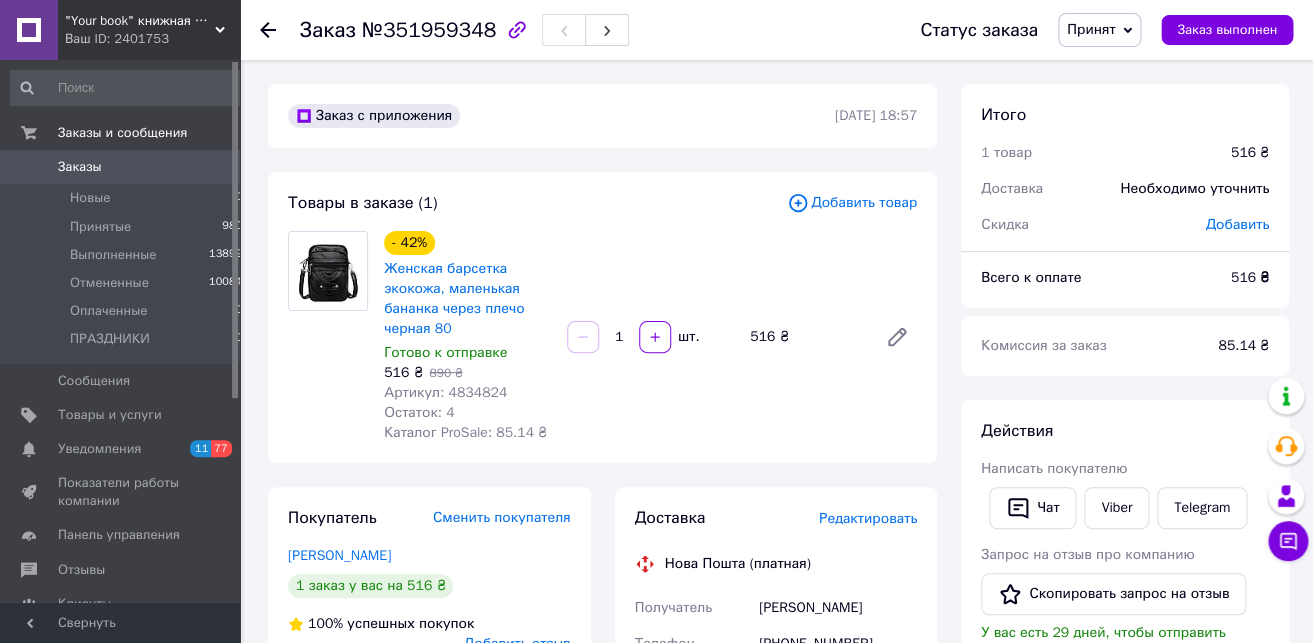 click on "Женская барсетка экокожа, маленькая бананка через плечо черная 80" at bounding box center (454, 298) 